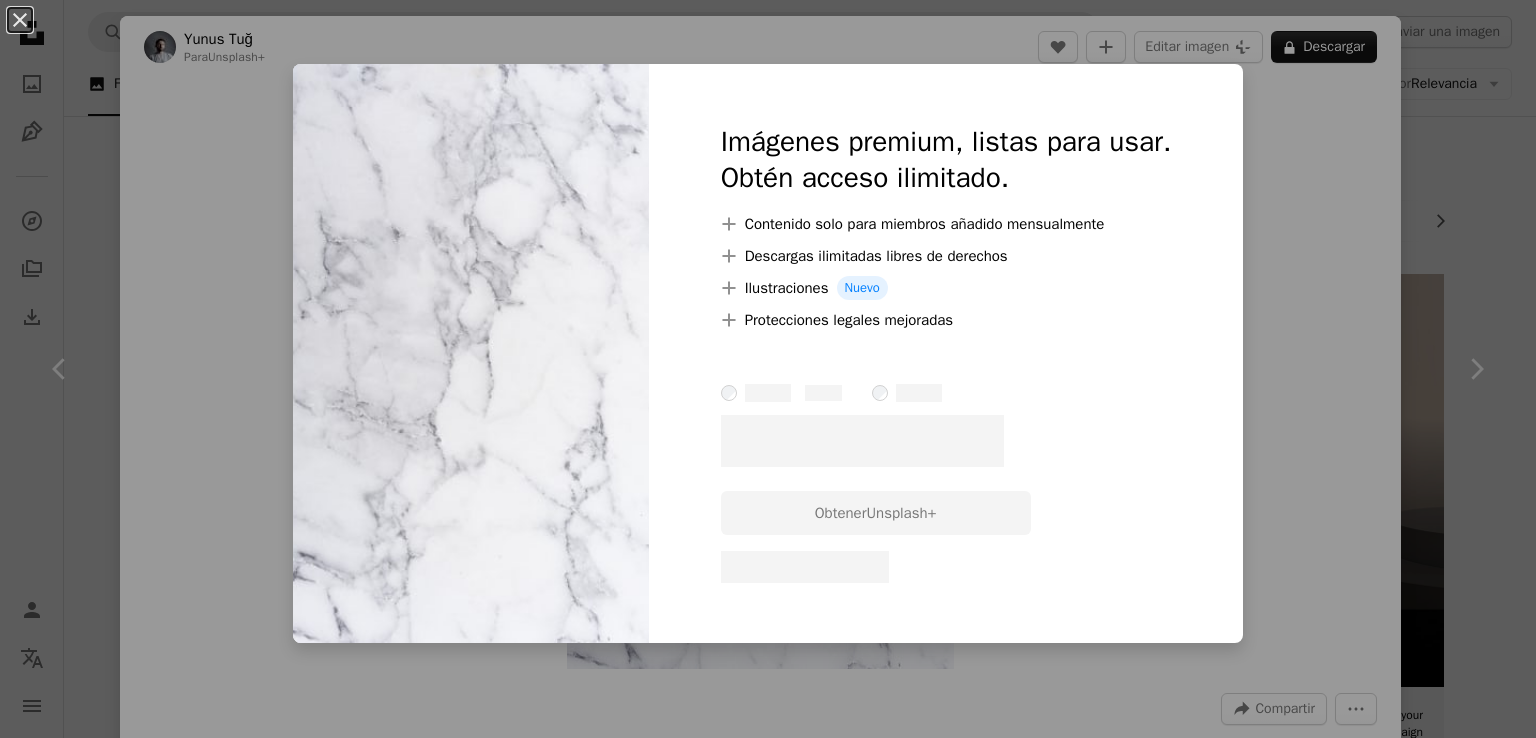 scroll, scrollTop: 8429, scrollLeft: 0, axis: vertical 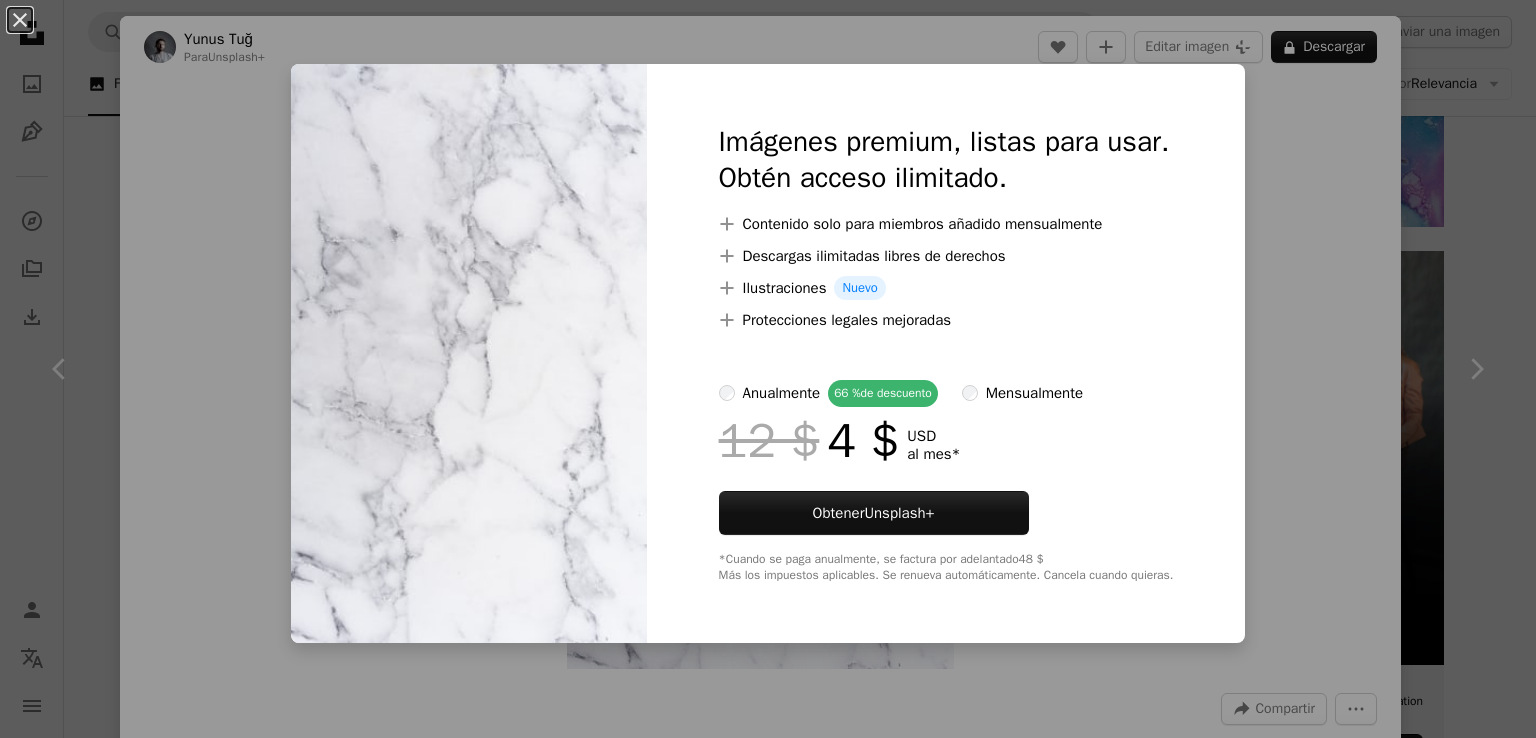 click on "An X shape Imágenes premium, listas para usar. Obtén acceso ilimitado. A plus sign Contenido solo para miembros añadido mensualmente A plus sign Descargas ilimitadas libres de derechos A plus sign Ilustraciones  Nuevo A plus sign Protecciones legales mejoradas anualmente 66 %  de descuento mensualmente 12 $   4 $ USD al mes * Obtener  Unsplash+ *Cuando se paga anualmente, se factura por adelantado  48 $ Más los impuestos aplicables. Se renueva automáticamente. Cancela cuando quieras." at bounding box center (768, 369) 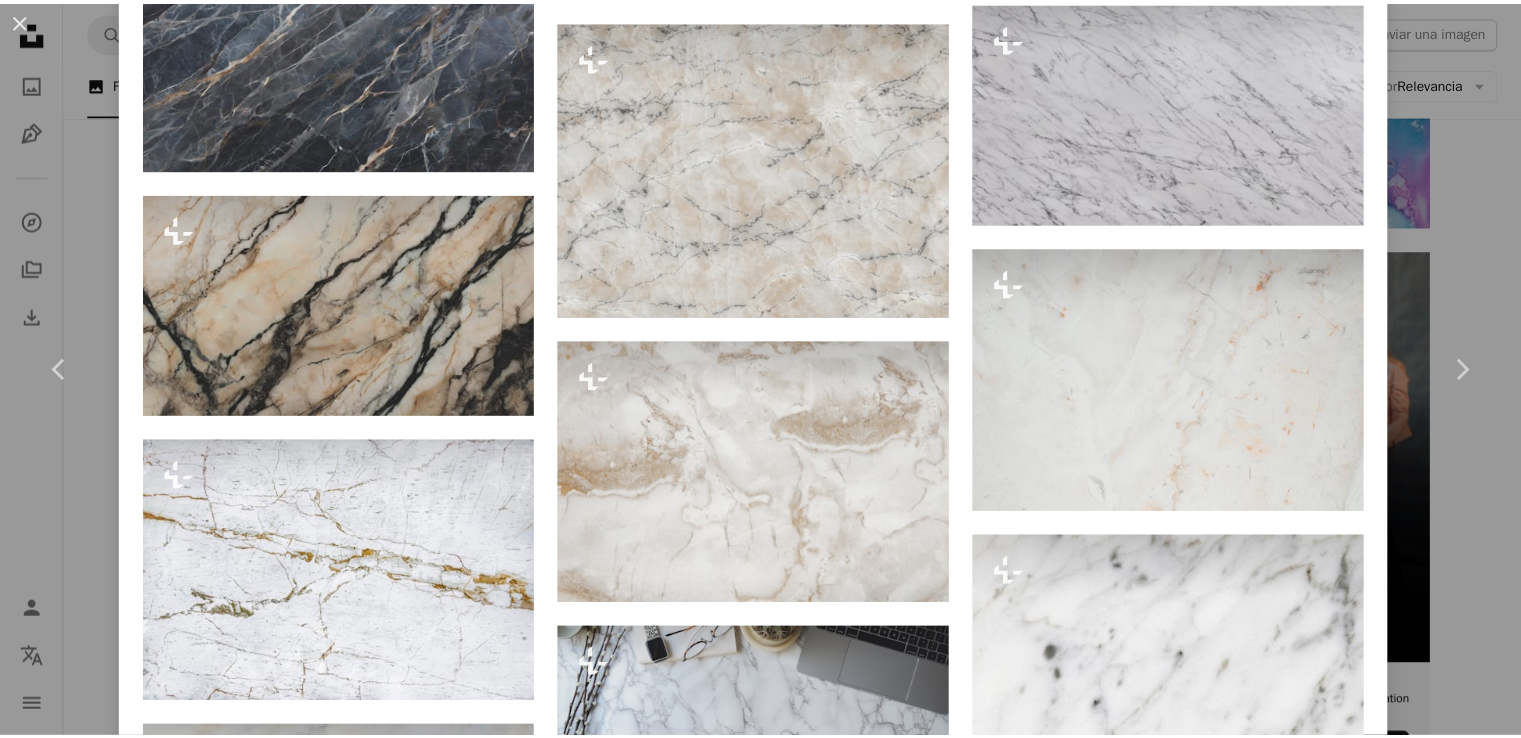 scroll, scrollTop: 3425, scrollLeft: 0, axis: vertical 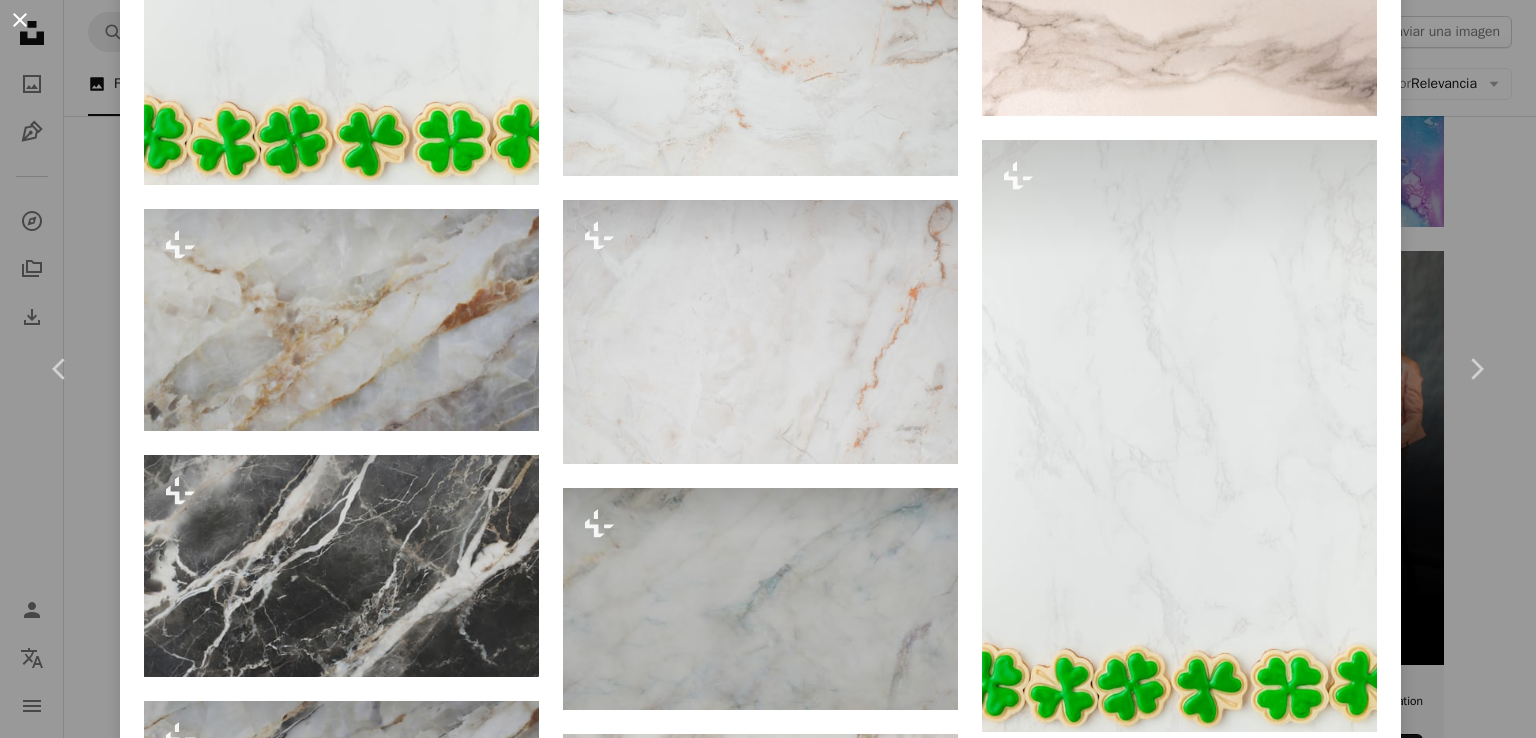click on "An X shape" at bounding box center [20, 20] 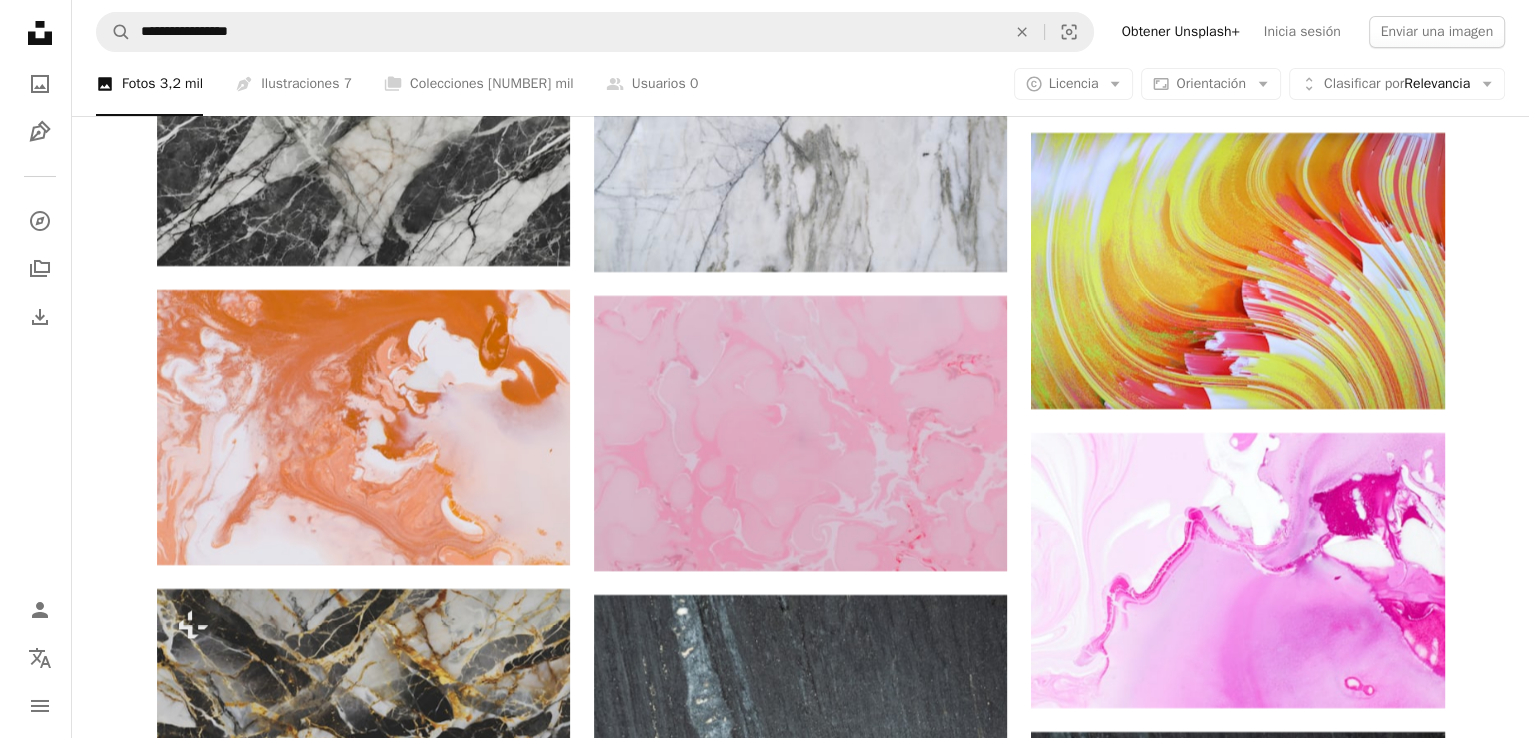 scroll, scrollTop: 15263, scrollLeft: 0, axis: vertical 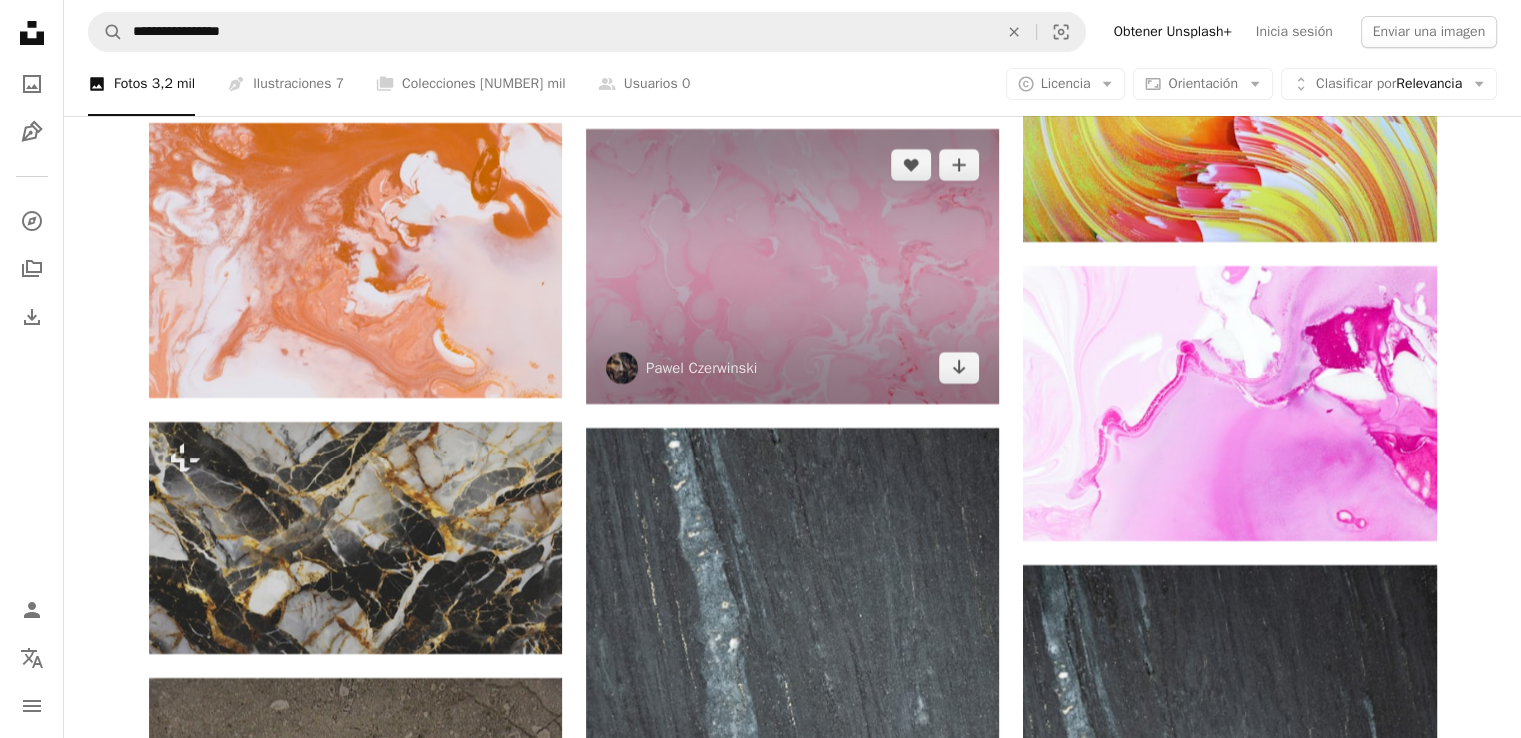 click at bounding box center (792, 266) 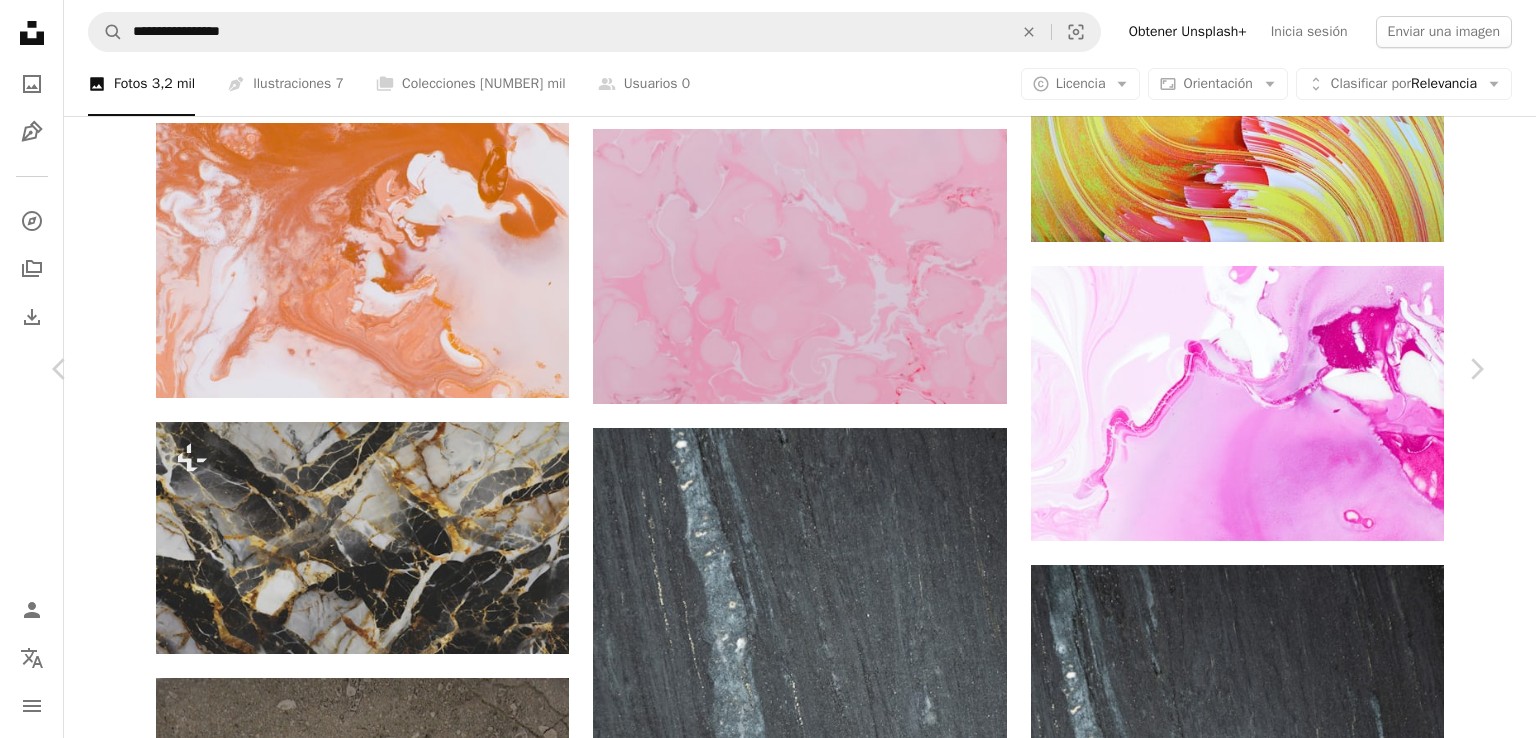 scroll, scrollTop: 6166, scrollLeft: 0, axis: vertical 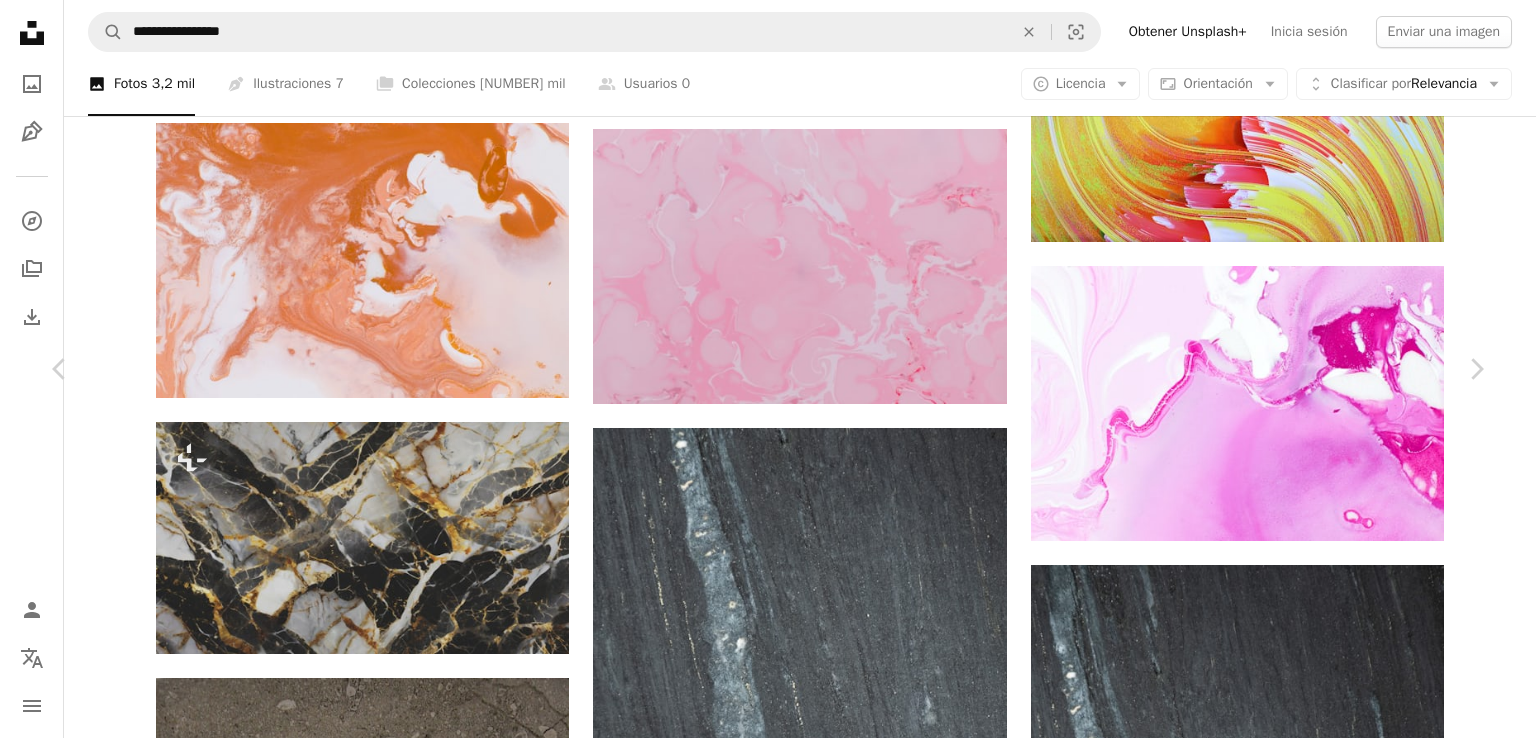 click at bounding box center (1179, 5652) 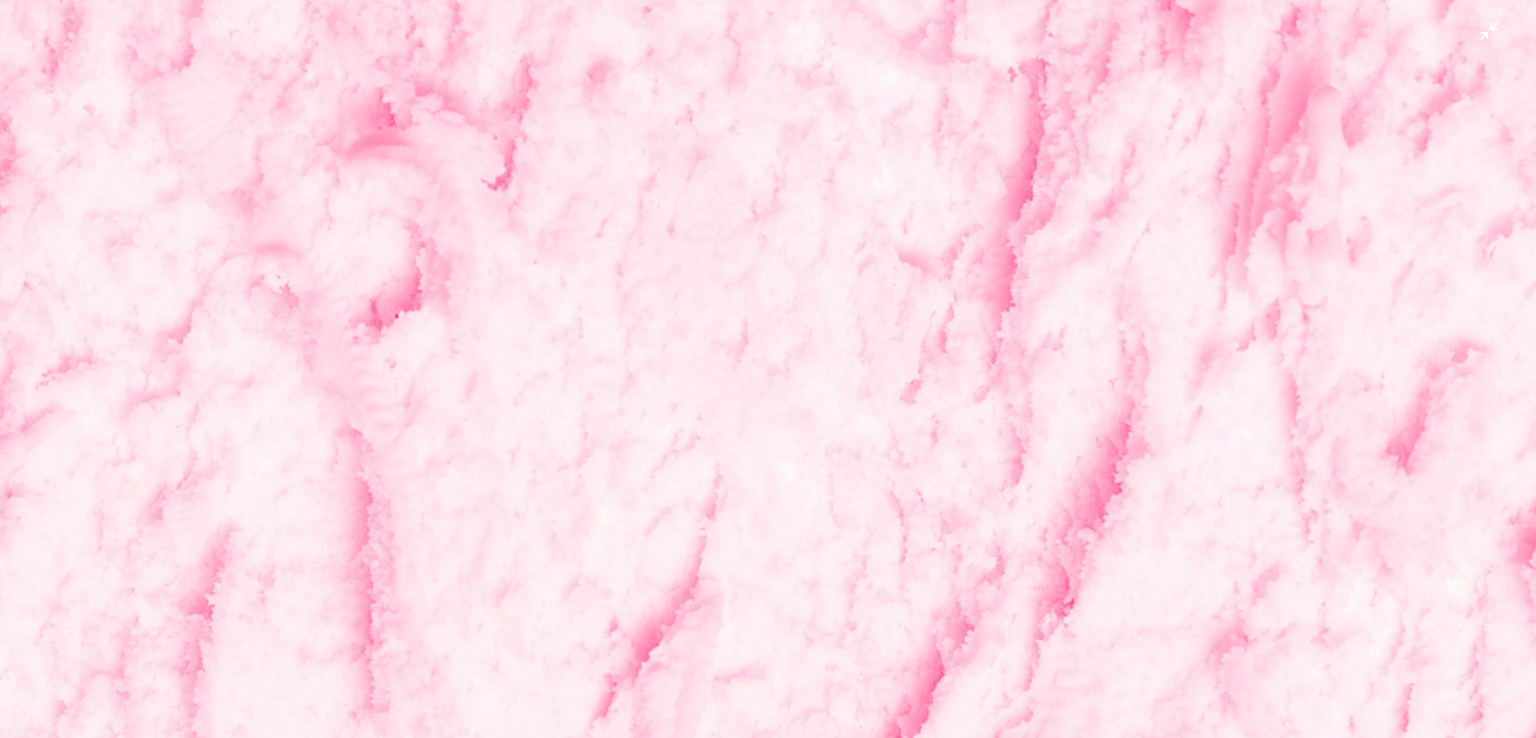 scroll, scrollTop: 0, scrollLeft: 0, axis: both 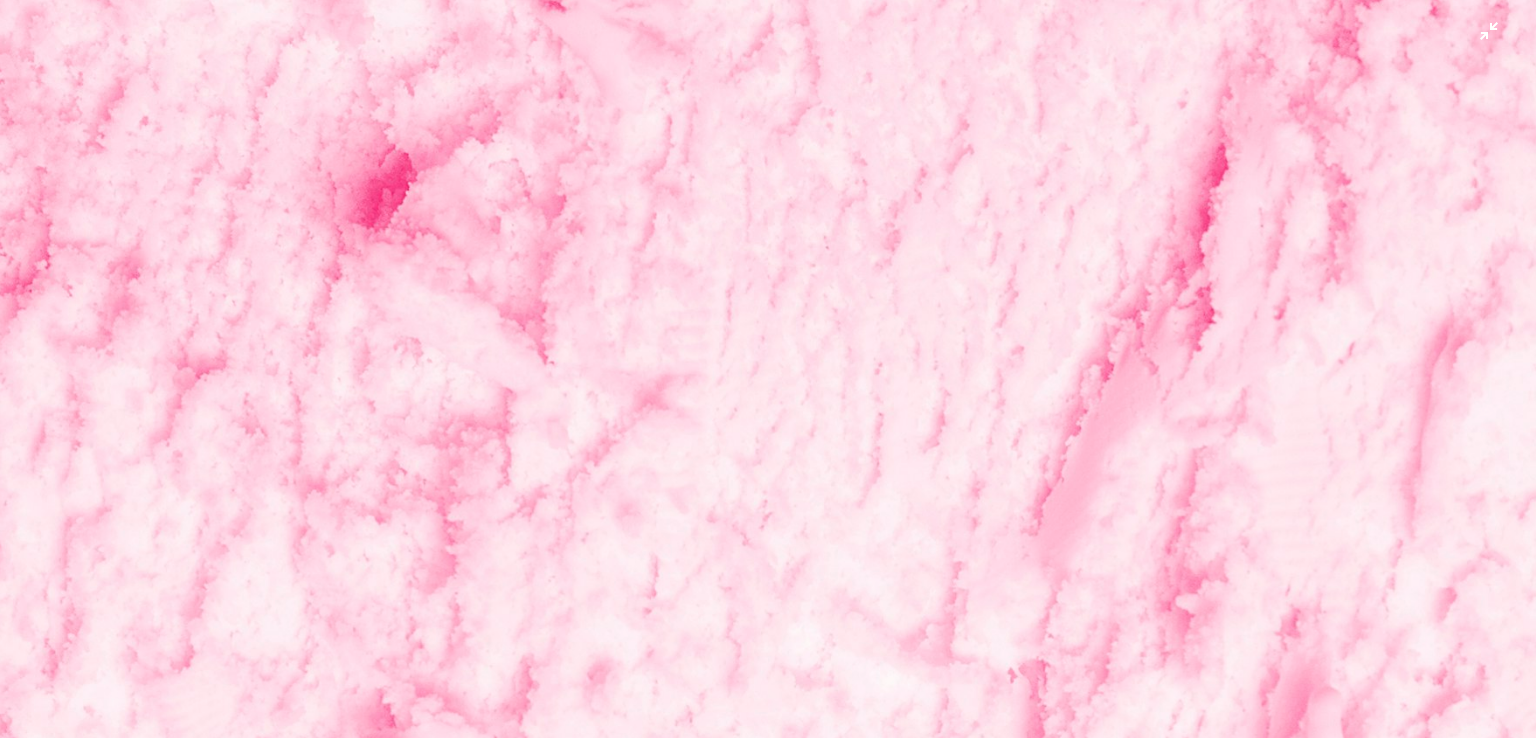 click at bounding box center (768, 768) 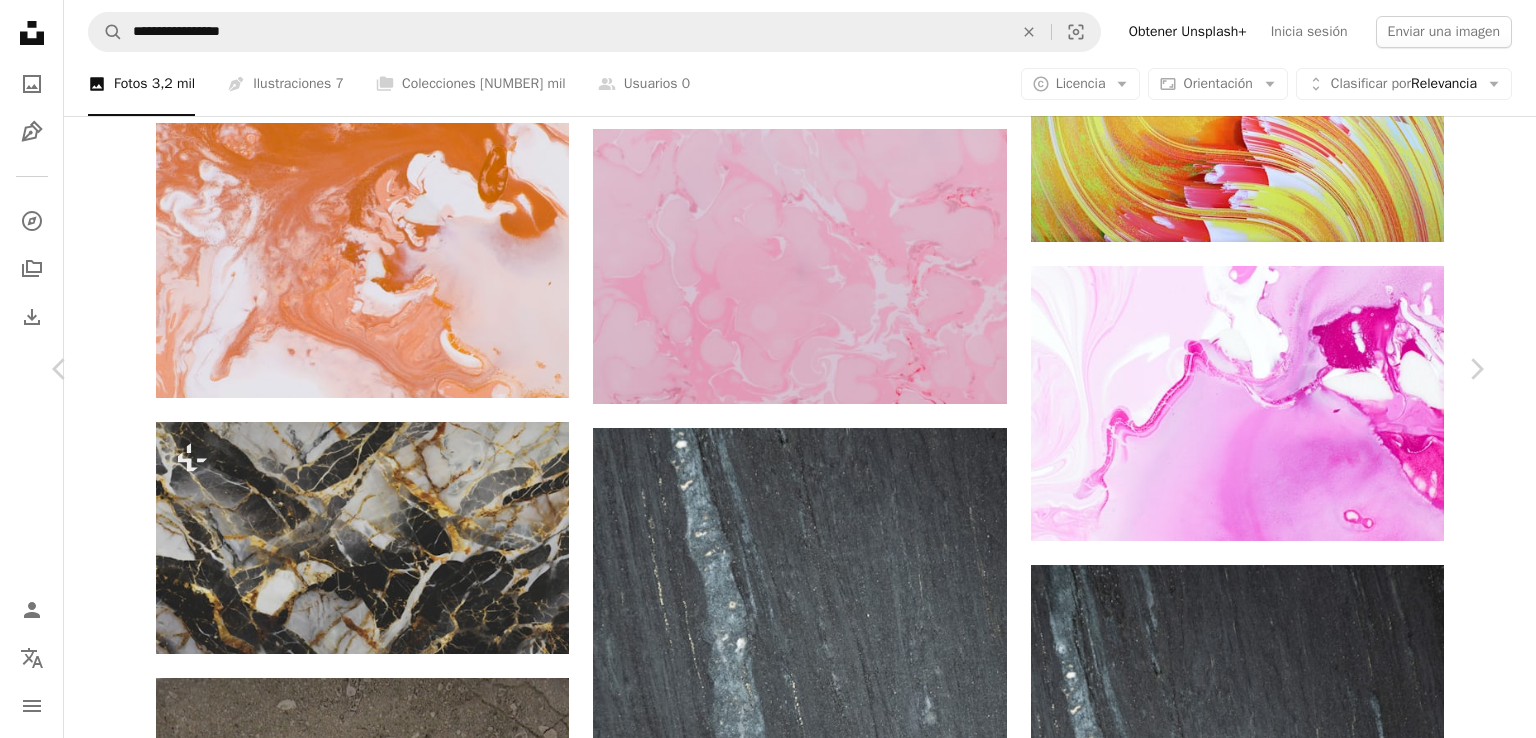 scroll, scrollTop: 5166, scrollLeft: 0, axis: vertical 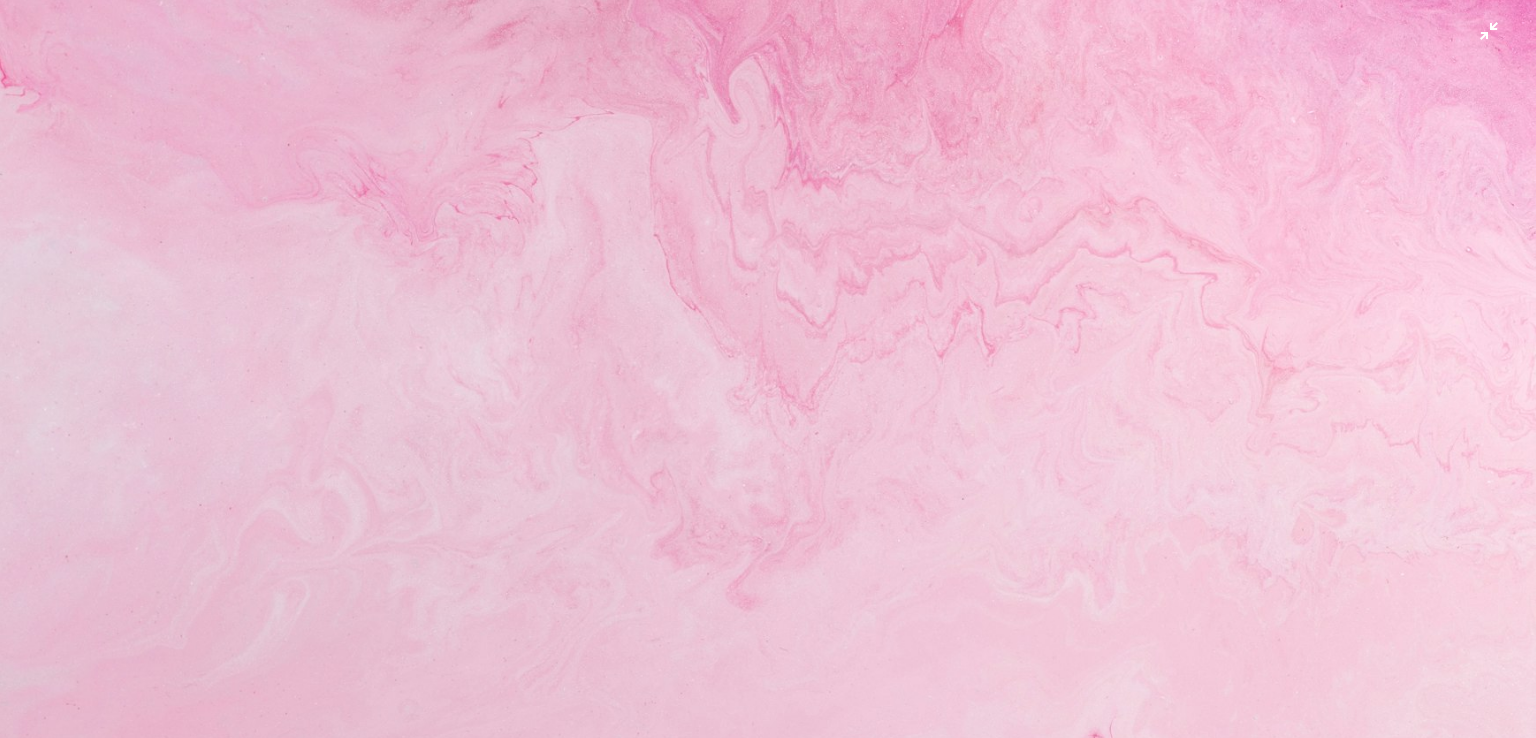 click at bounding box center (768, 511) 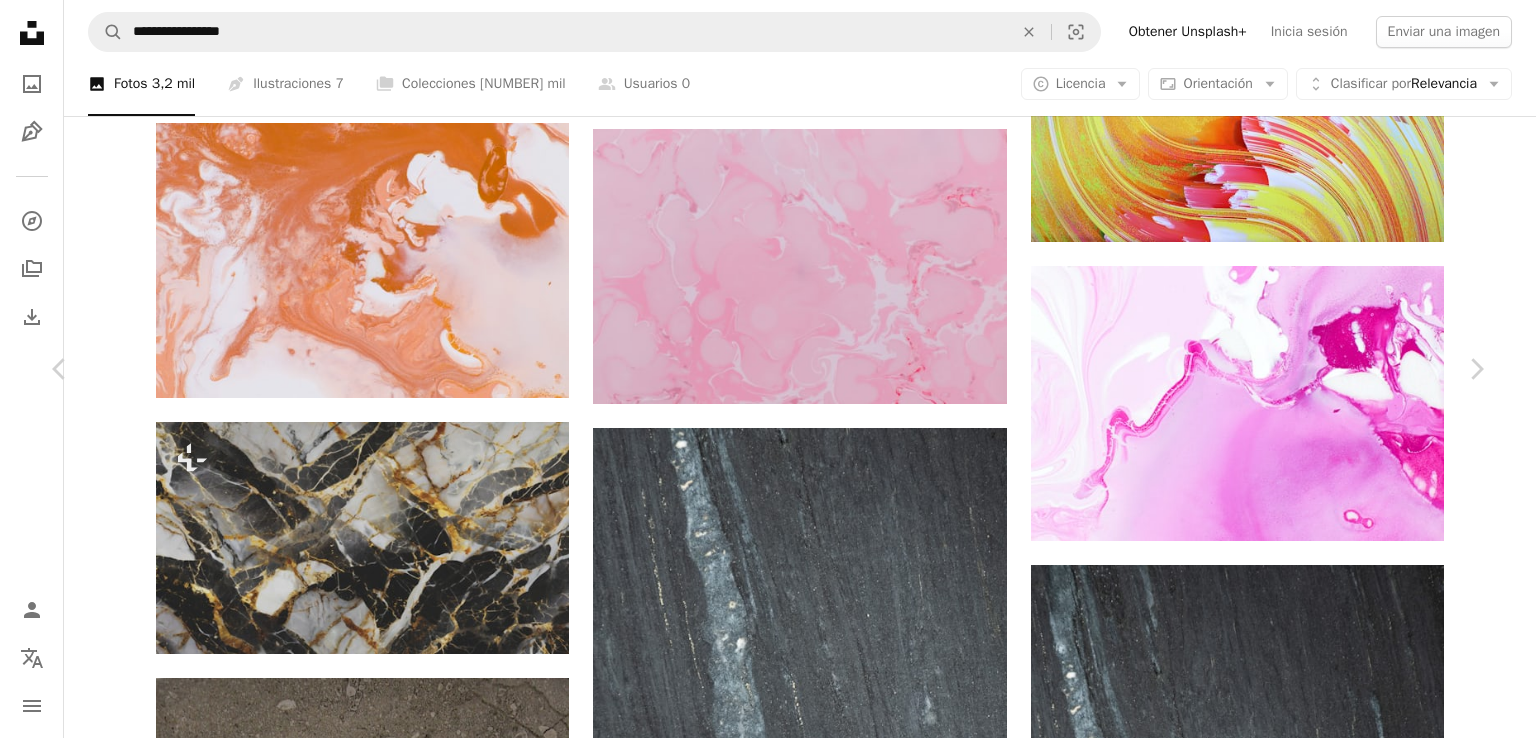 click on "Descargar gratis" at bounding box center [1280, 7574] 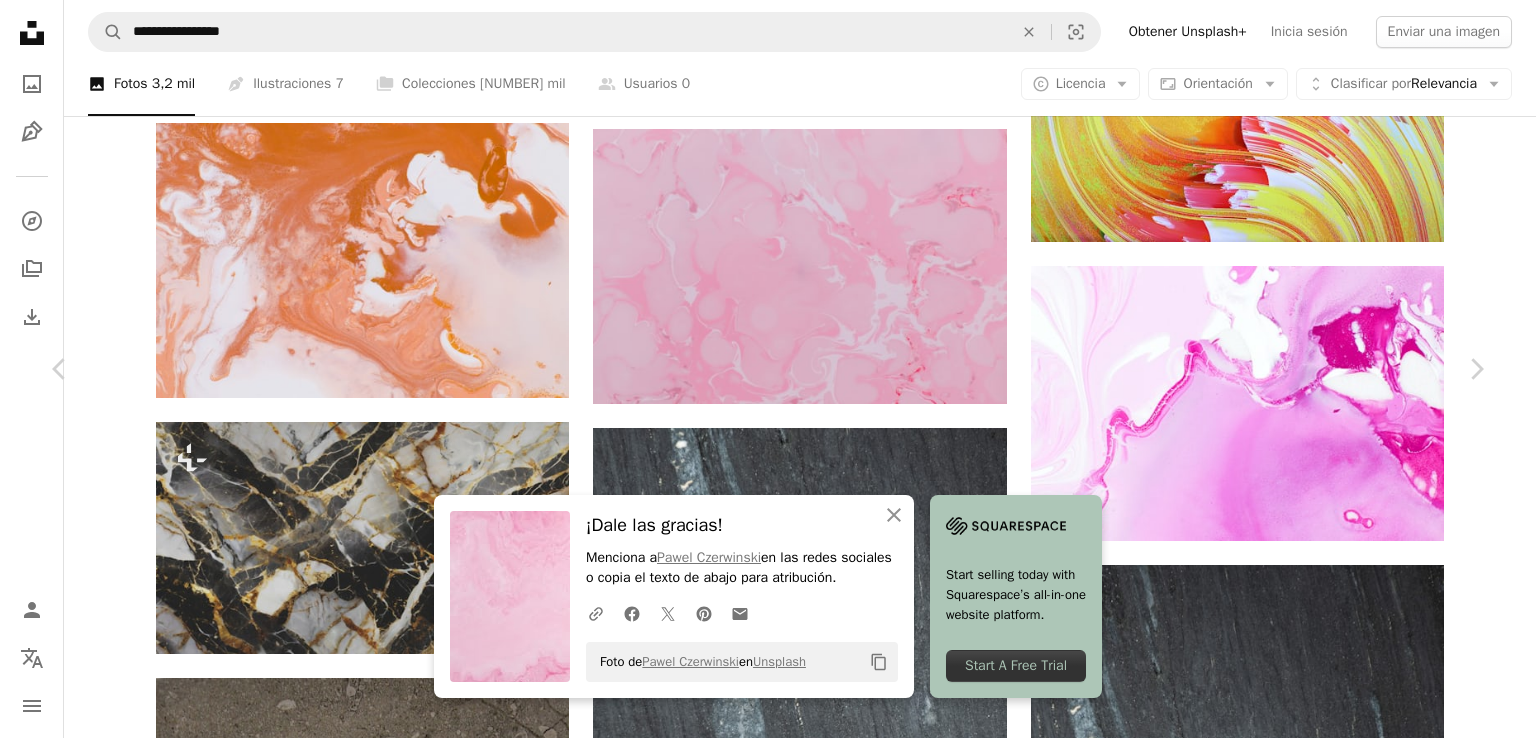 scroll, scrollTop: 666, scrollLeft: 0, axis: vertical 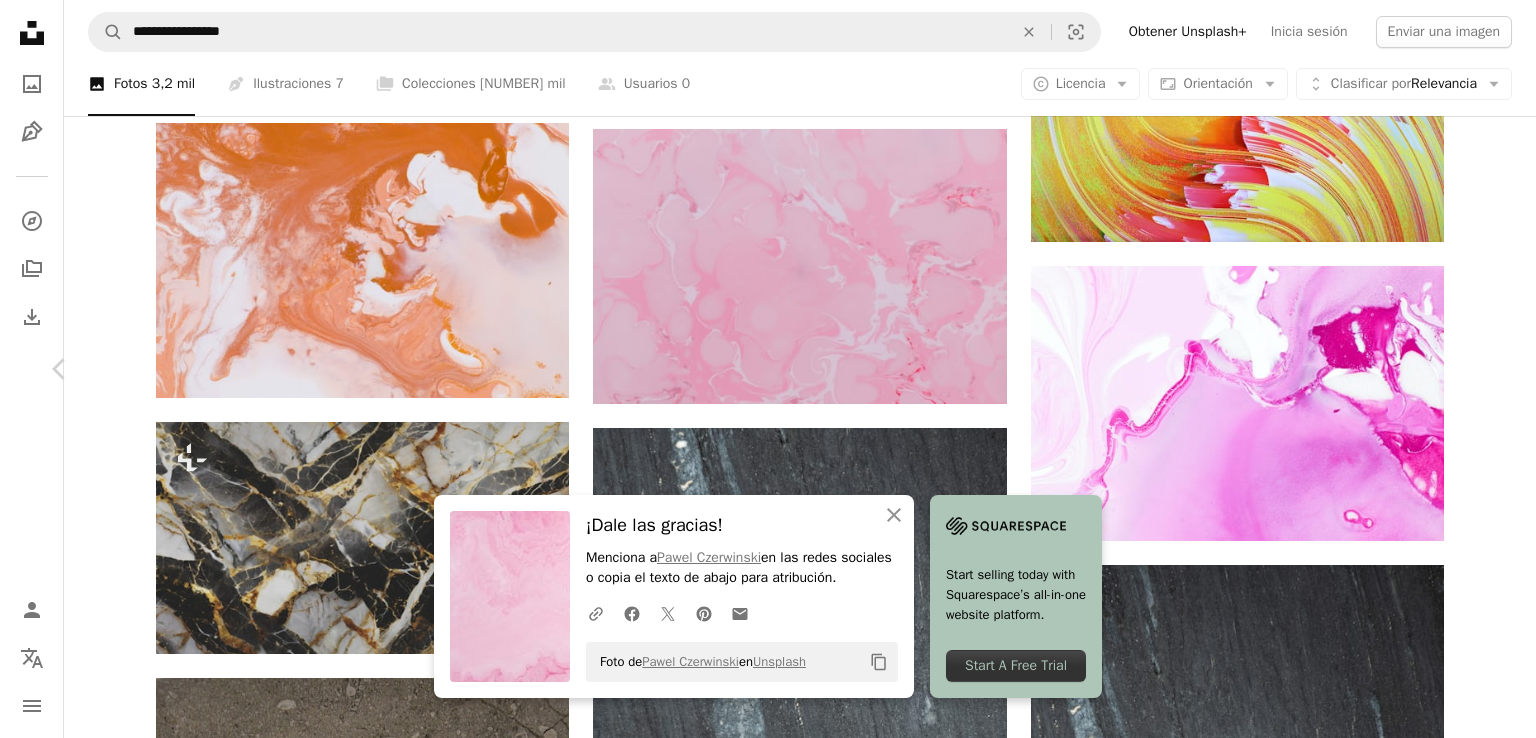 click on "Chevron right" at bounding box center (1476, 369) 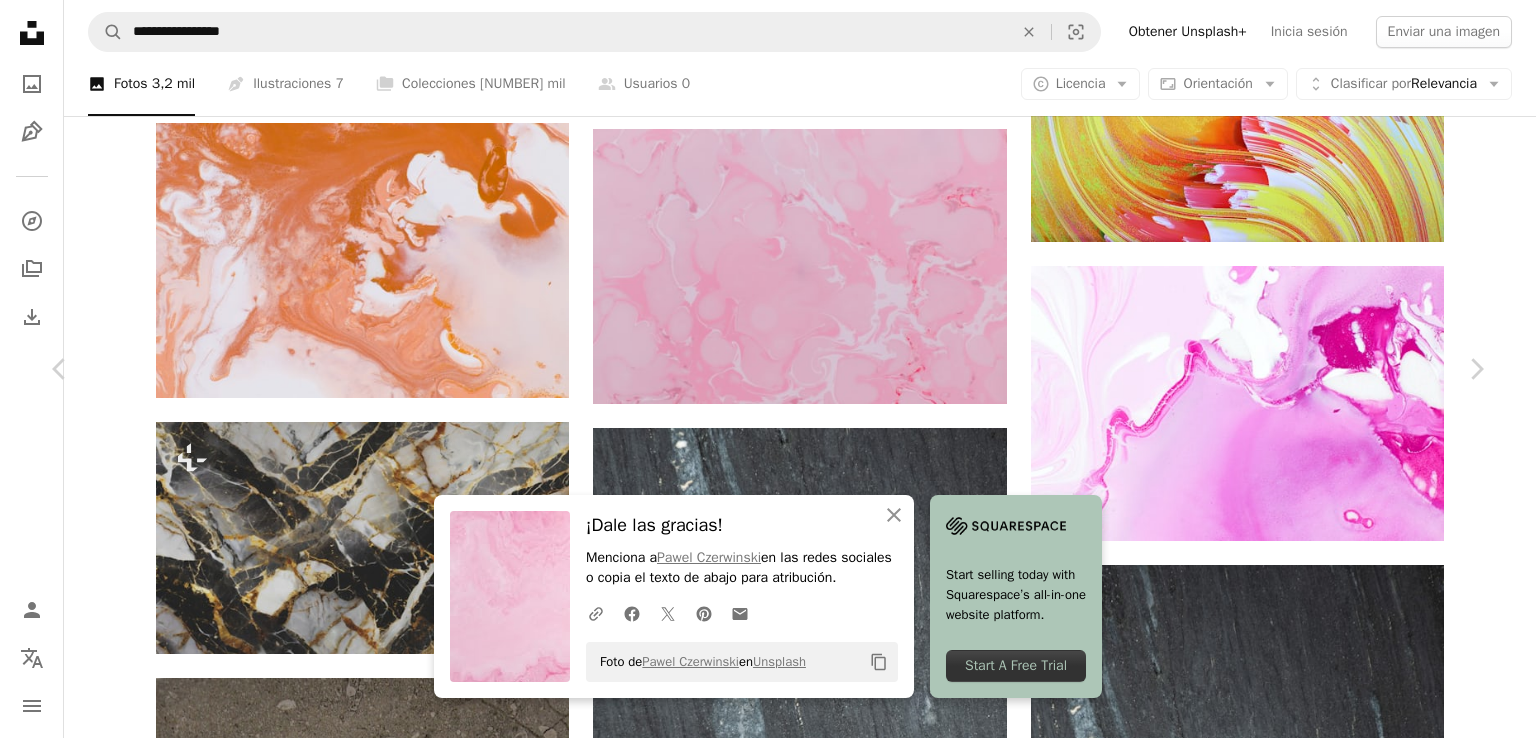 scroll, scrollTop: 0, scrollLeft: 0, axis: both 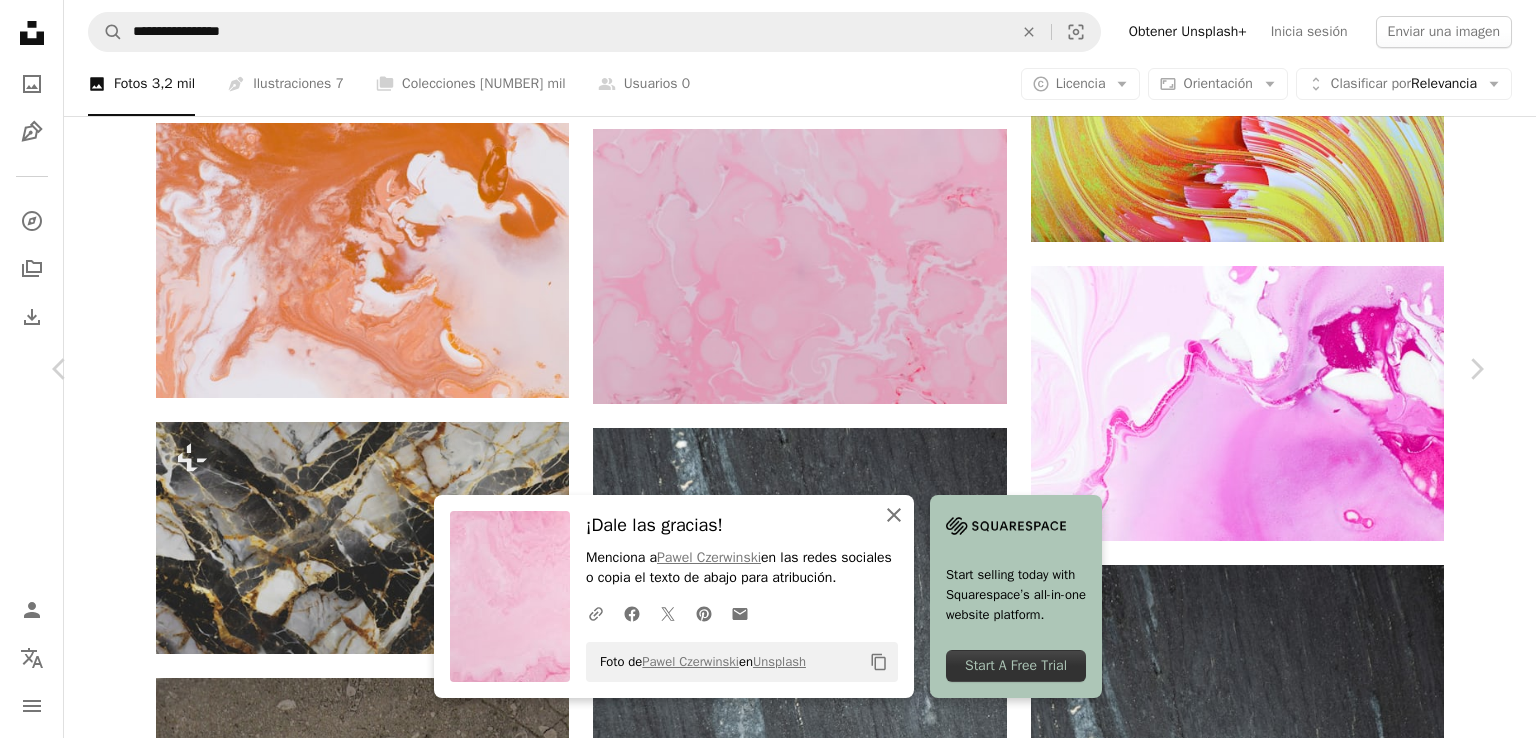 click on "An X shape" 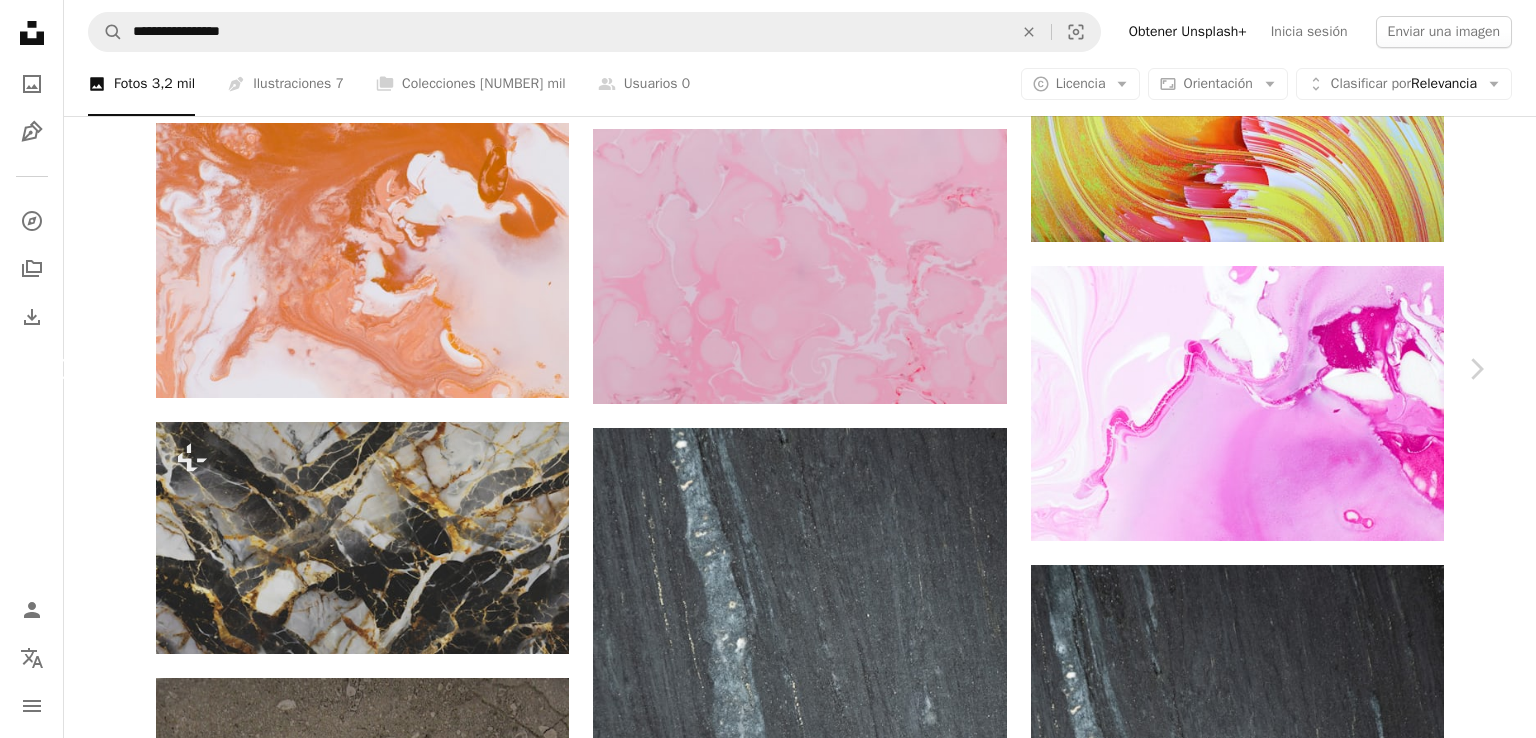 click on "Chevron left" 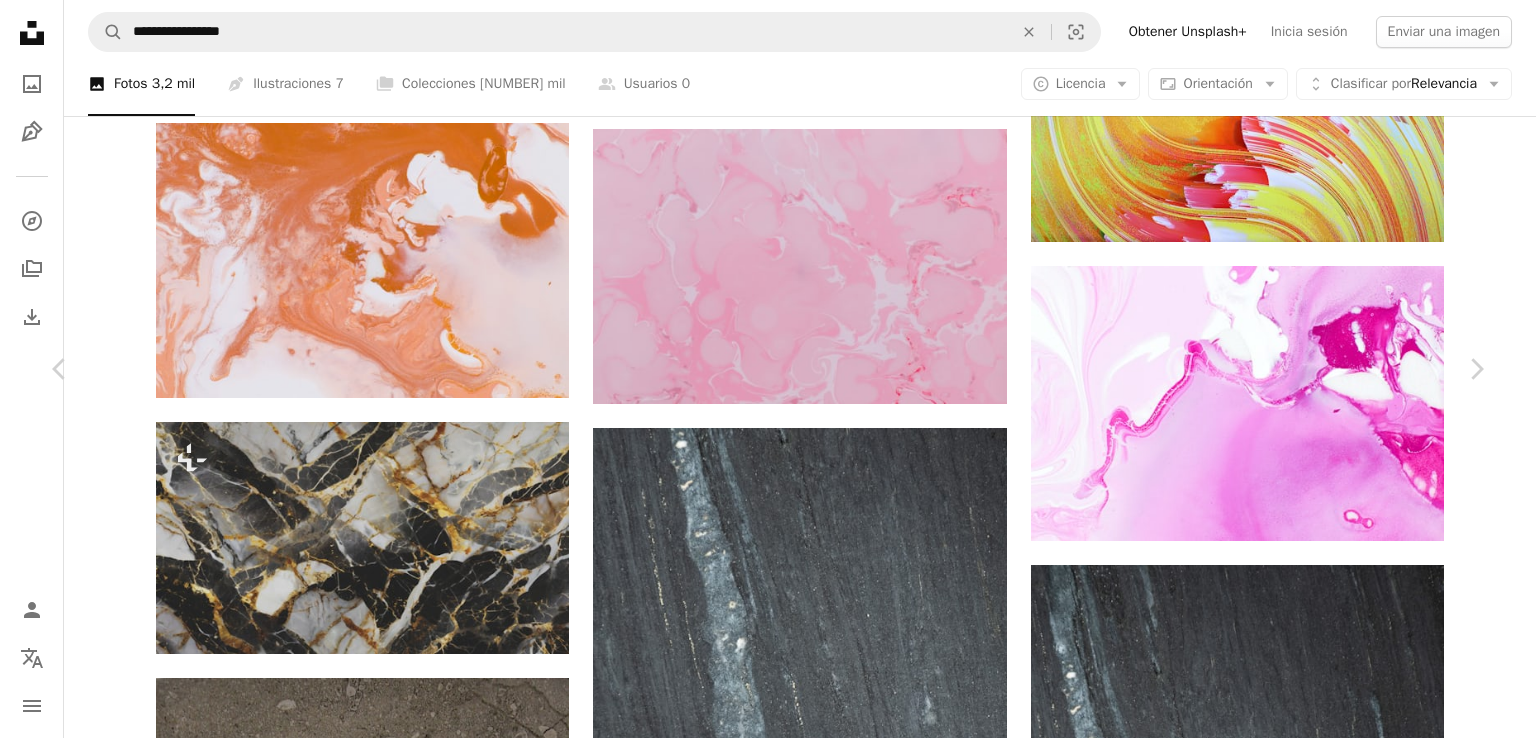 scroll, scrollTop: 15512, scrollLeft: 0, axis: vertical 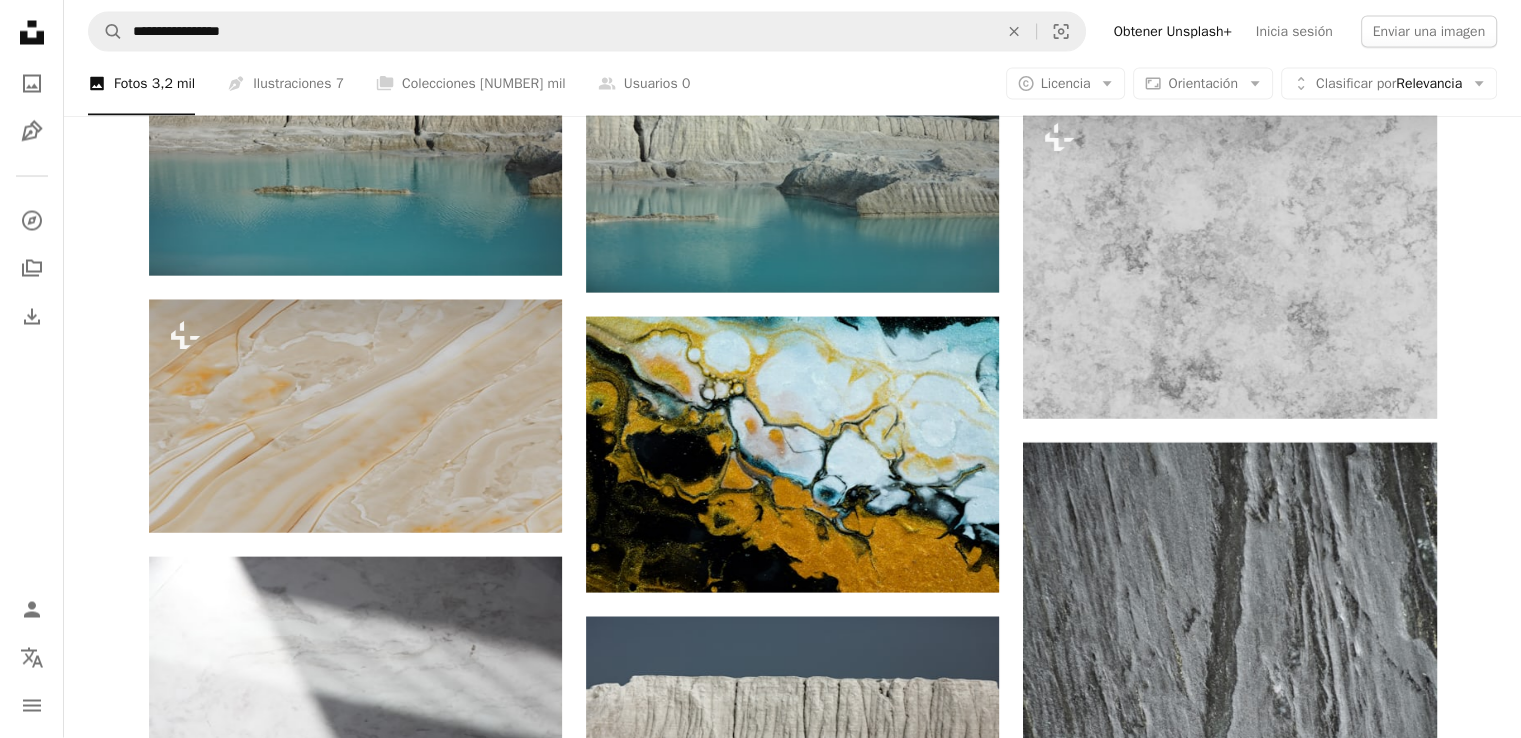click at bounding box center [355, 993] 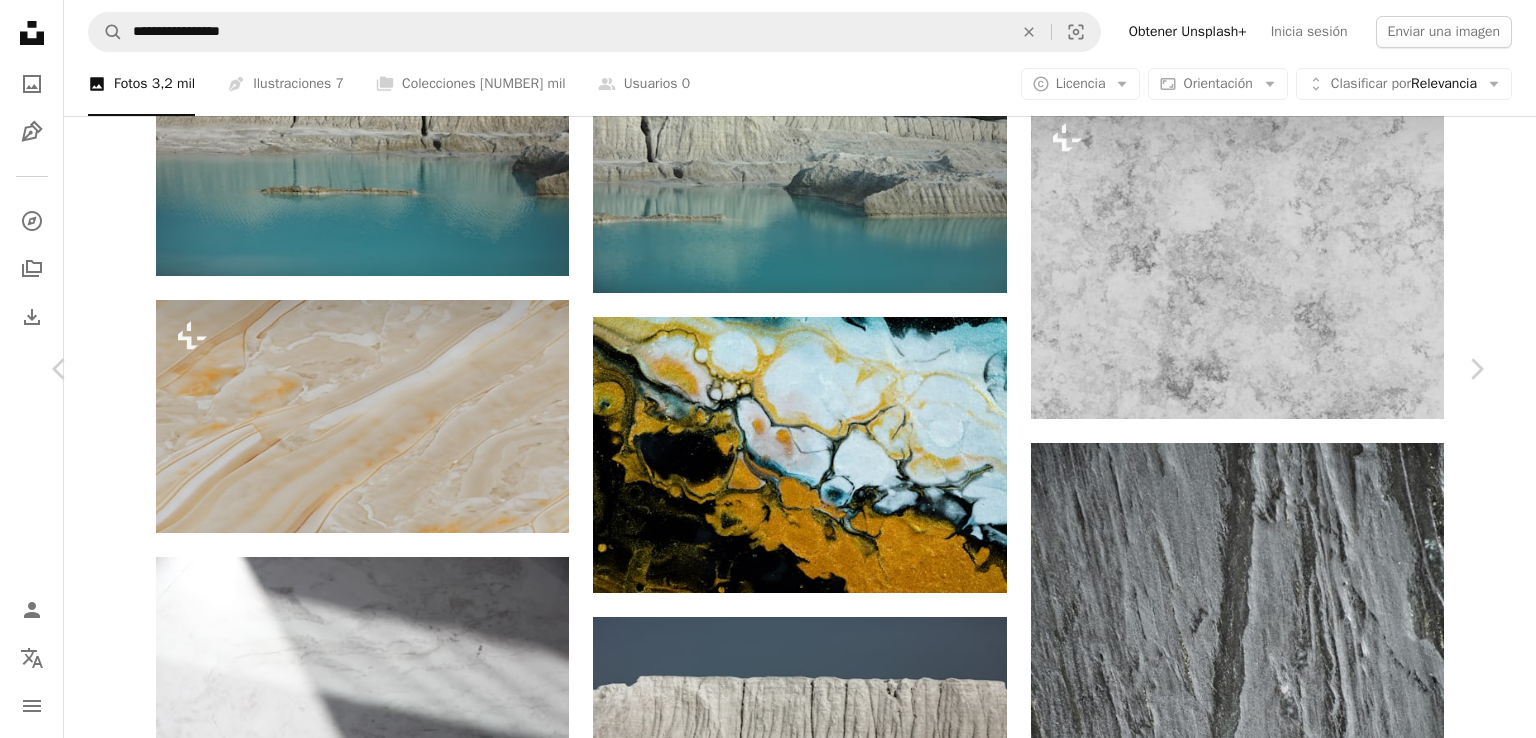 click at bounding box center [761, 6499] 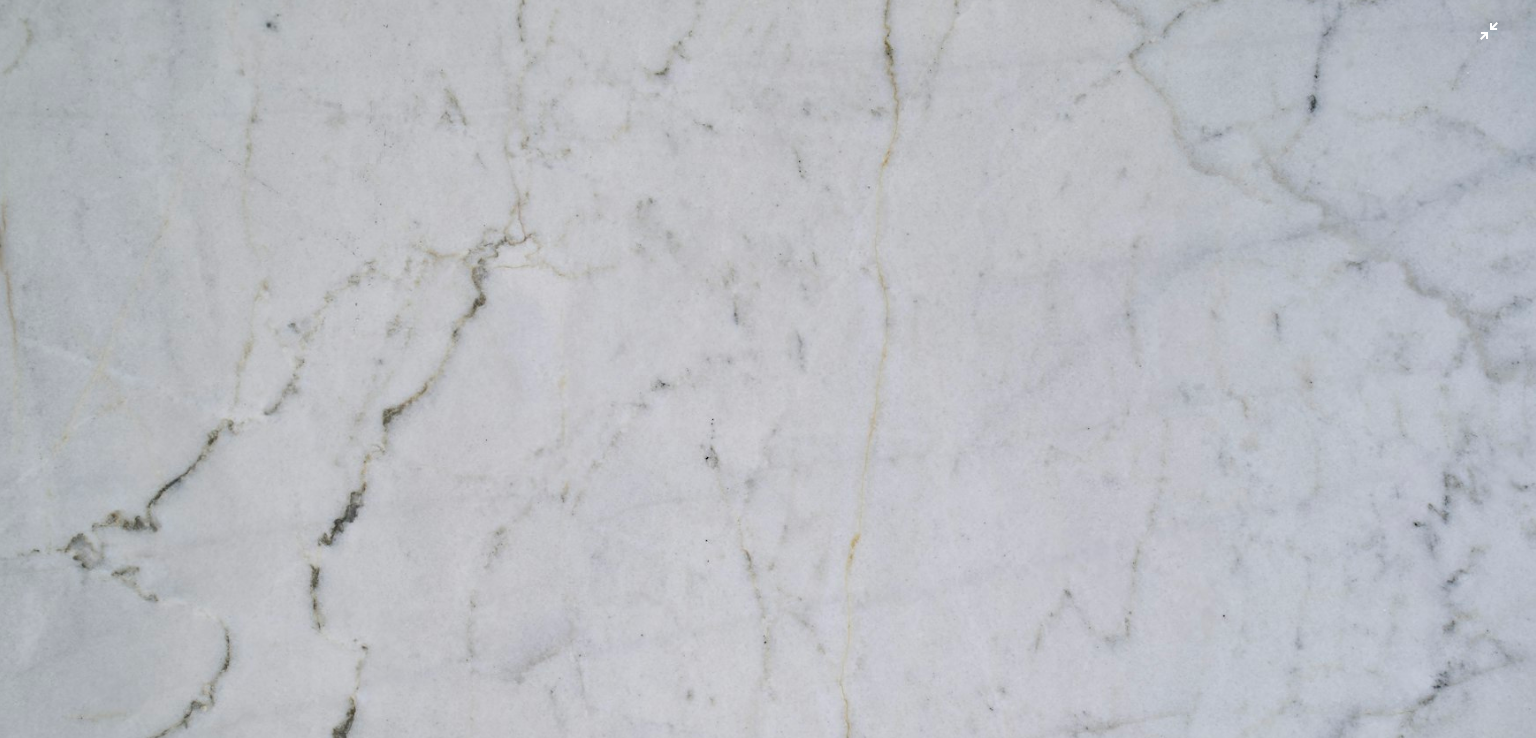 scroll, scrollTop: 0, scrollLeft: 0, axis: both 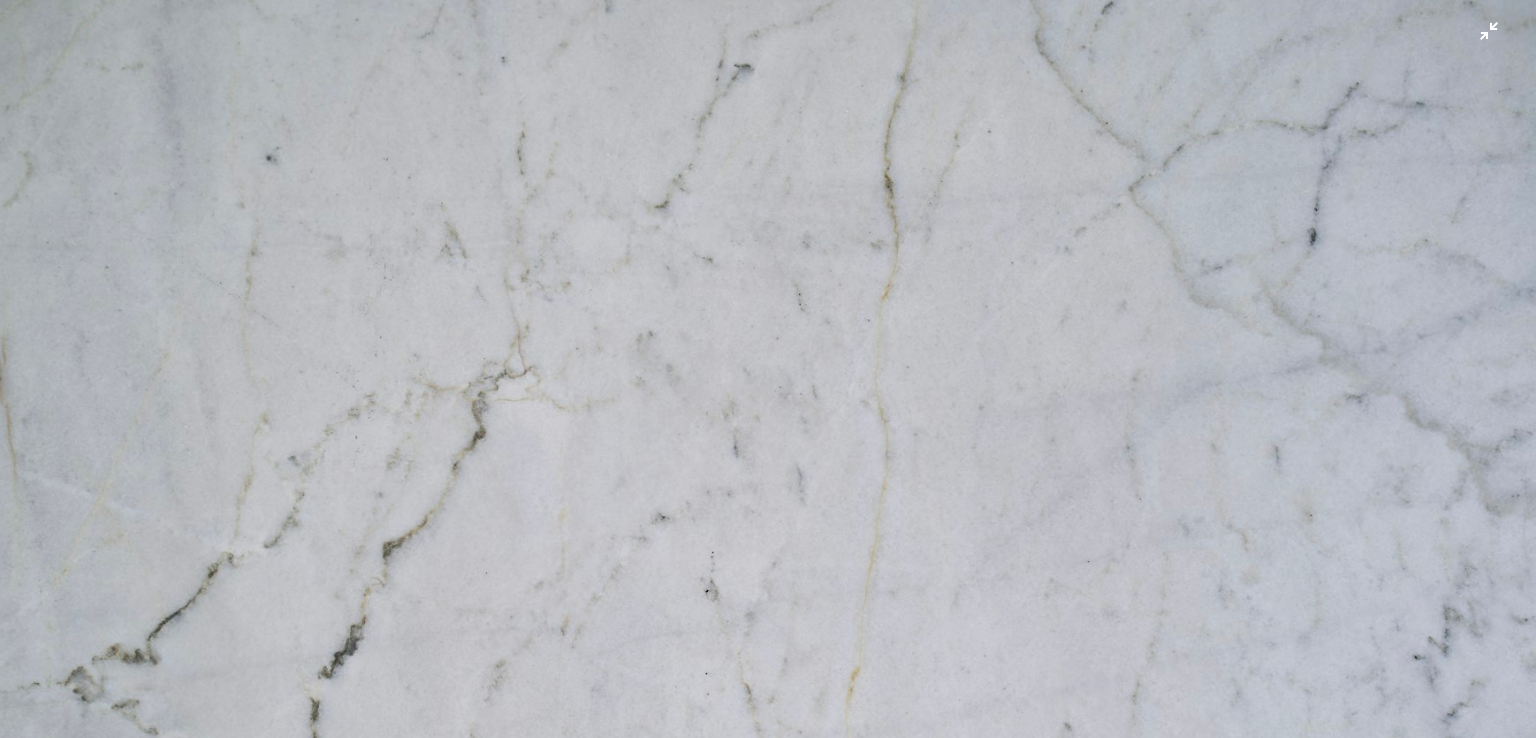 click at bounding box center (768, 511) 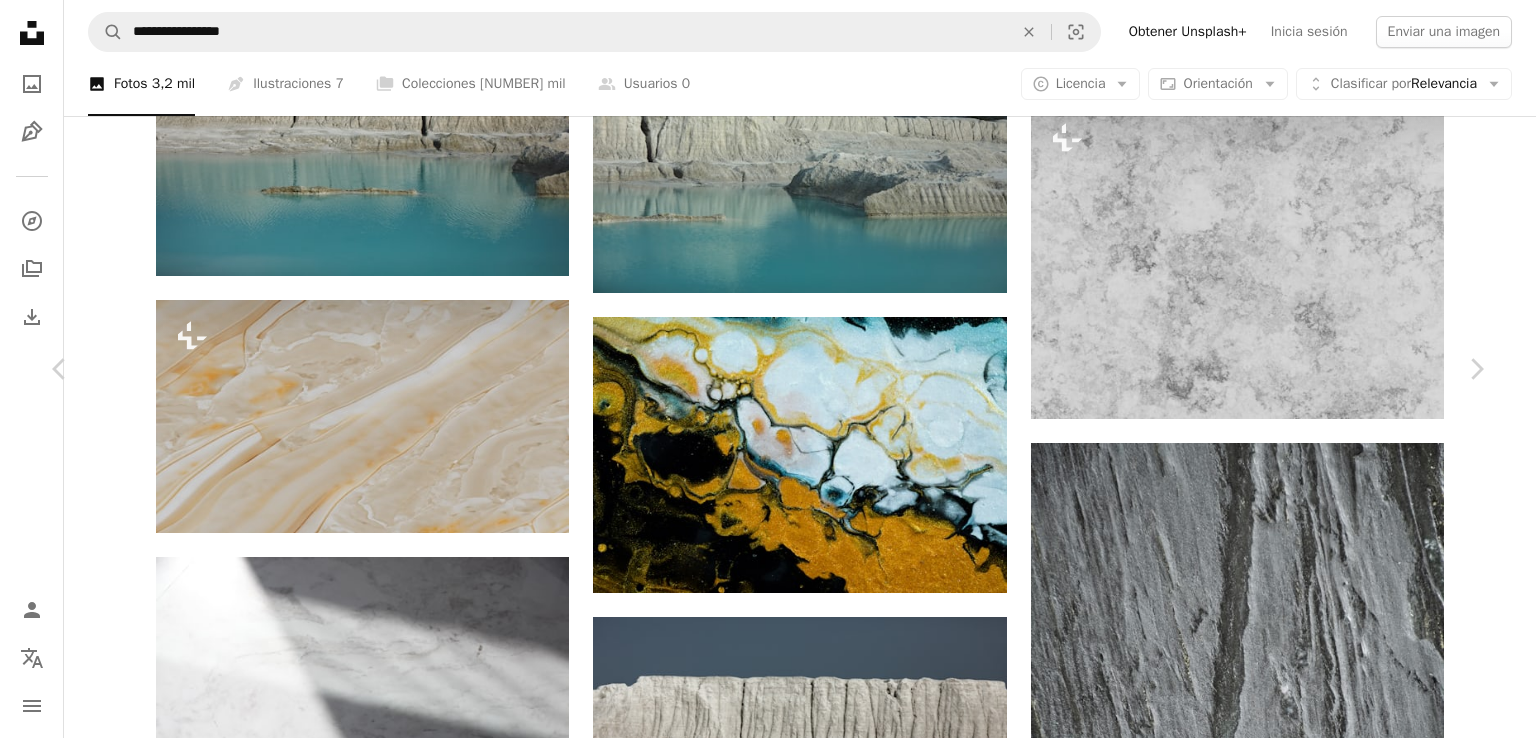 scroll, scrollTop: 1000, scrollLeft: 0, axis: vertical 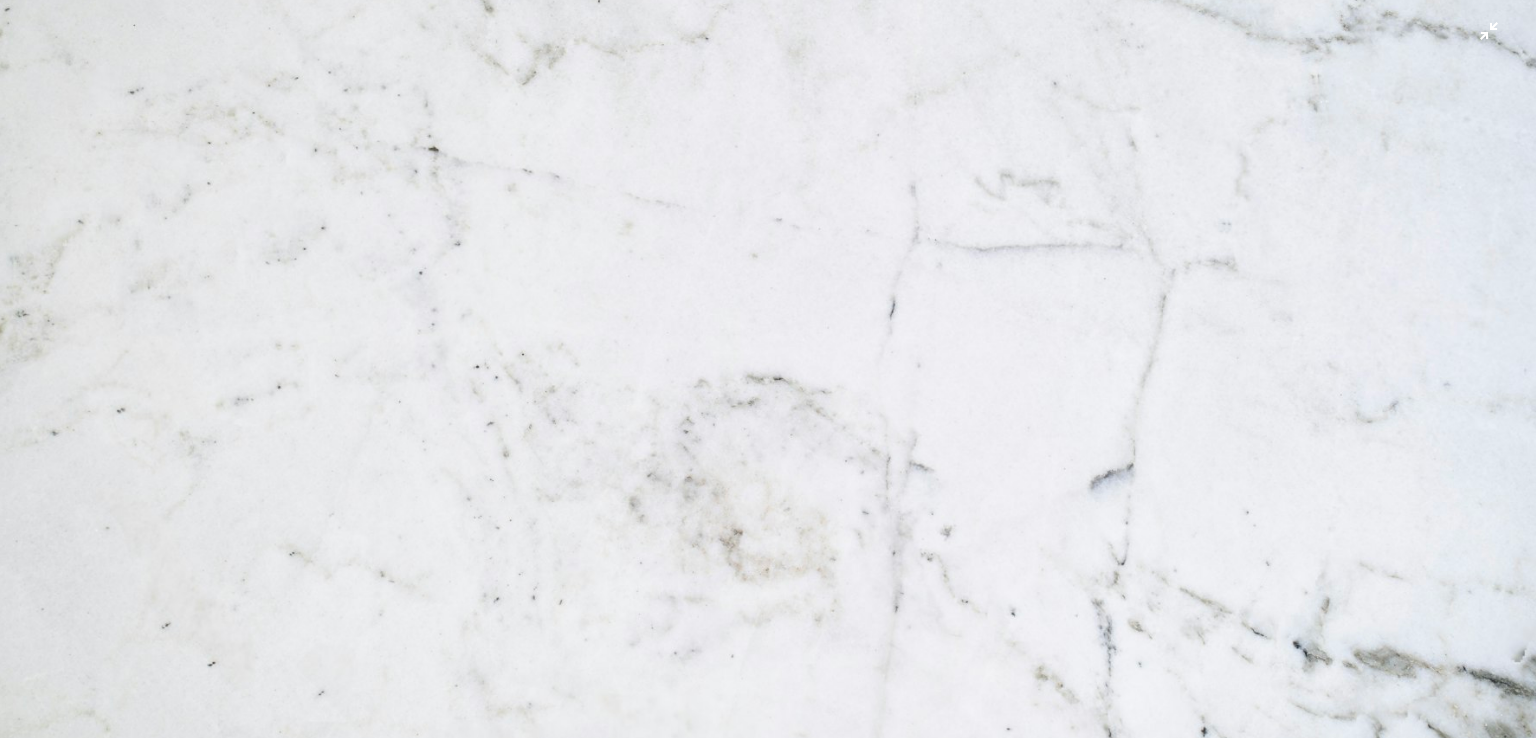 click at bounding box center (768, 256) 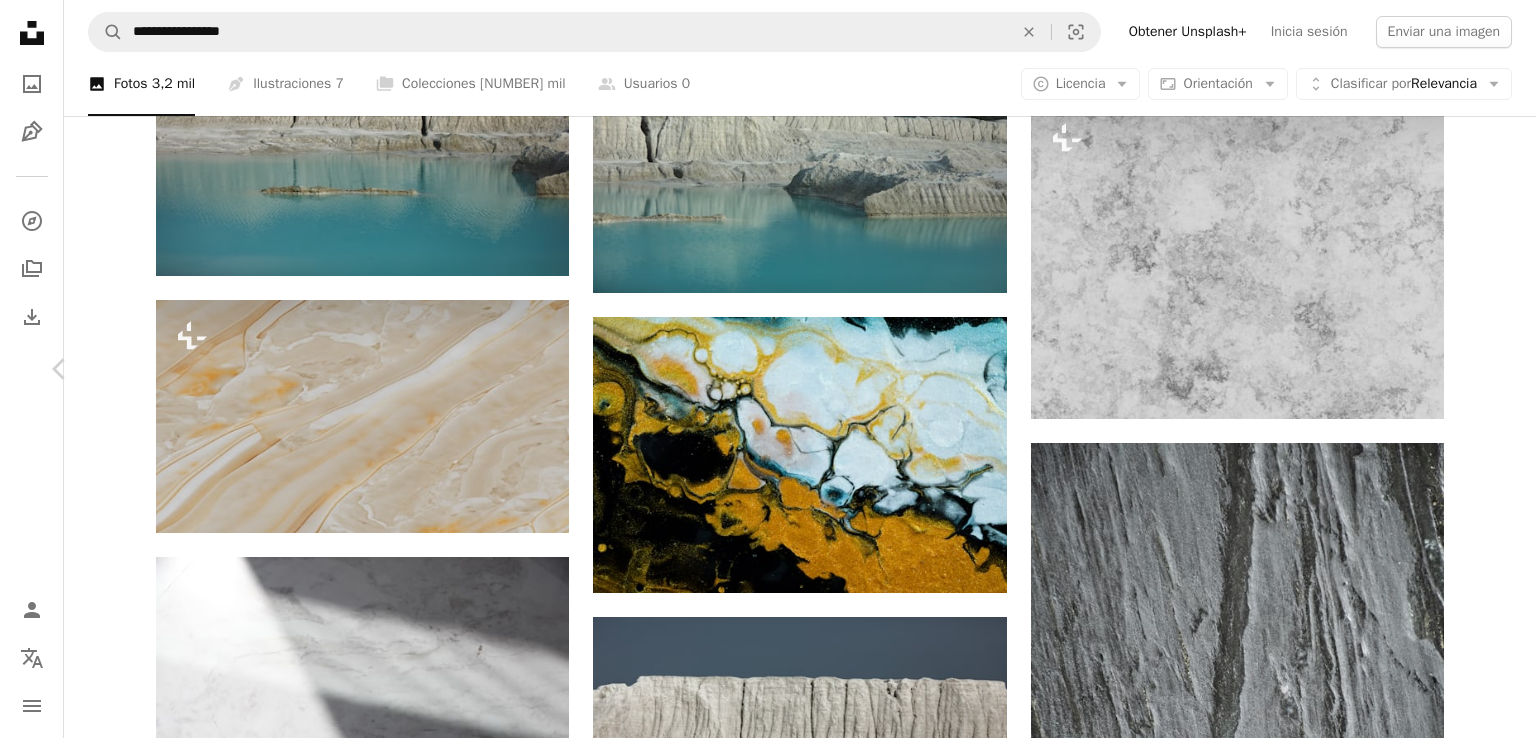 scroll, scrollTop: 3482, scrollLeft: 0, axis: vertical 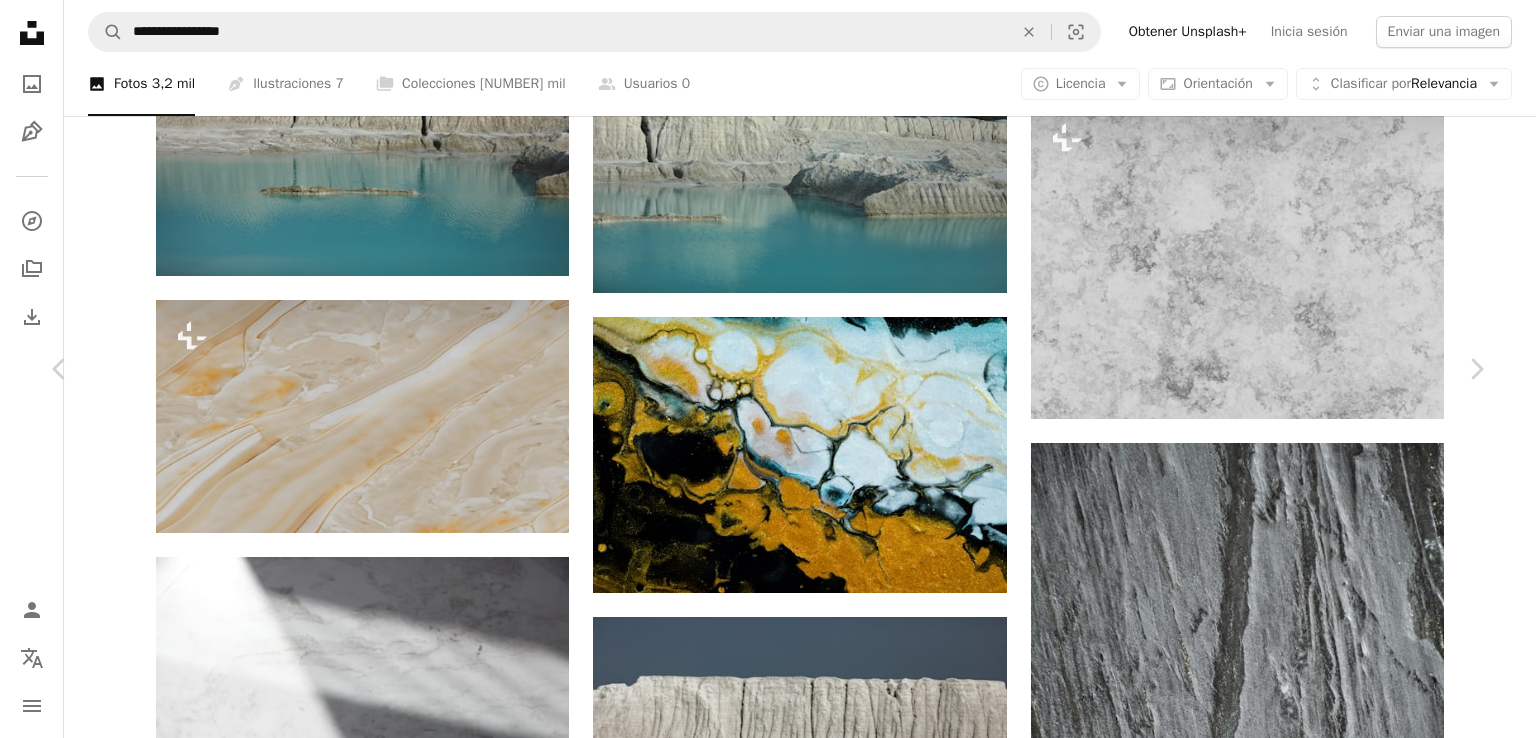 click at bounding box center [341, 6673] 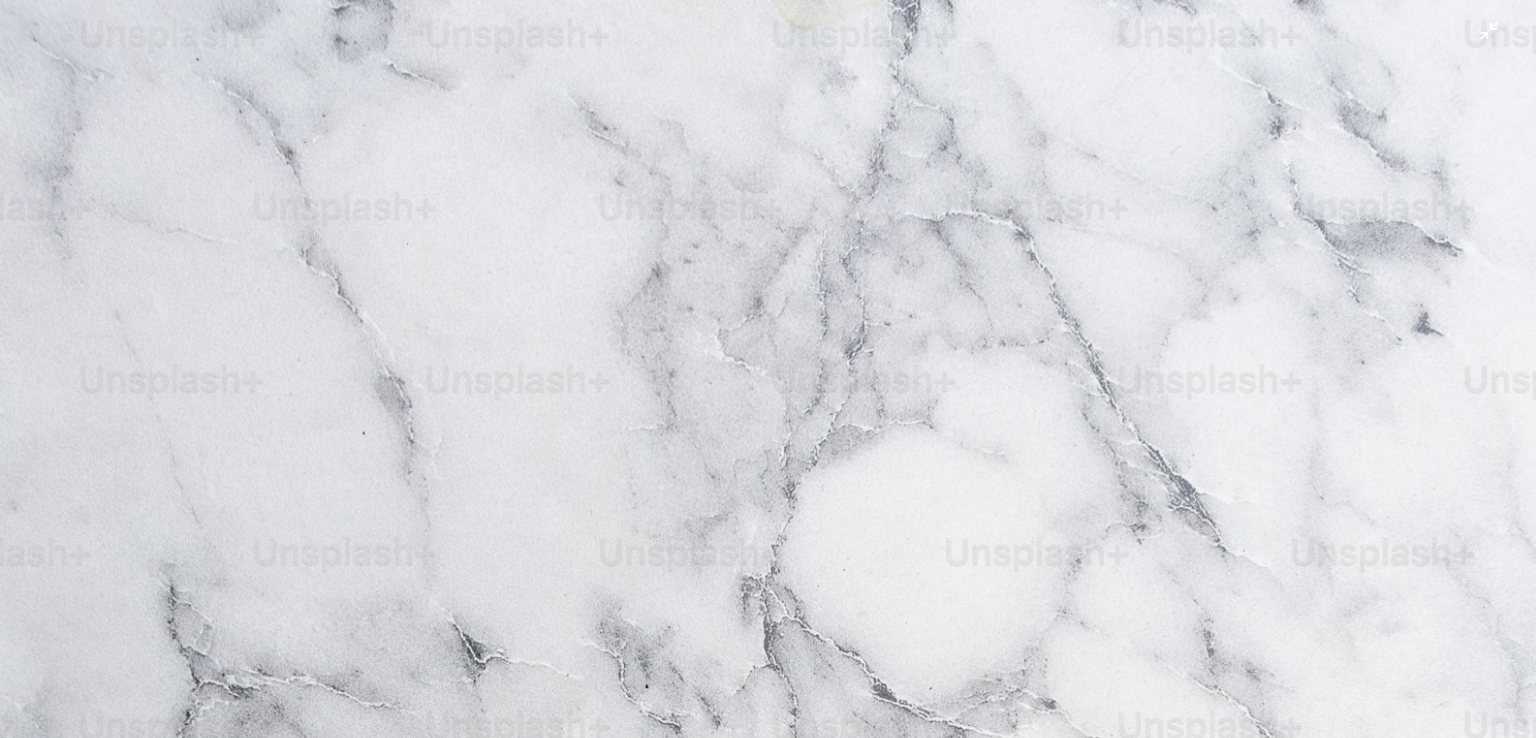 scroll, scrollTop: 0, scrollLeft: 0, axis: both 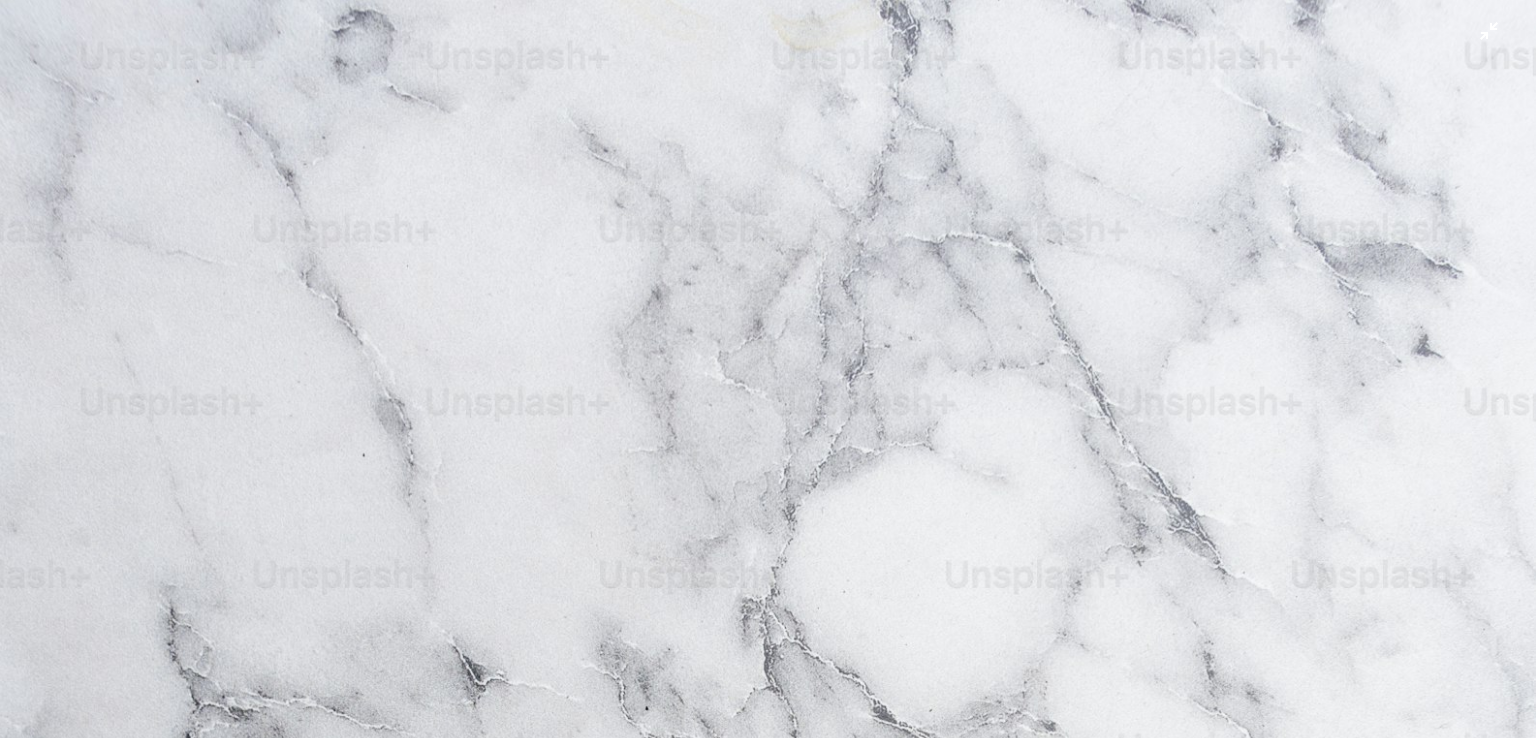 click at bounding box center [768, 1152] 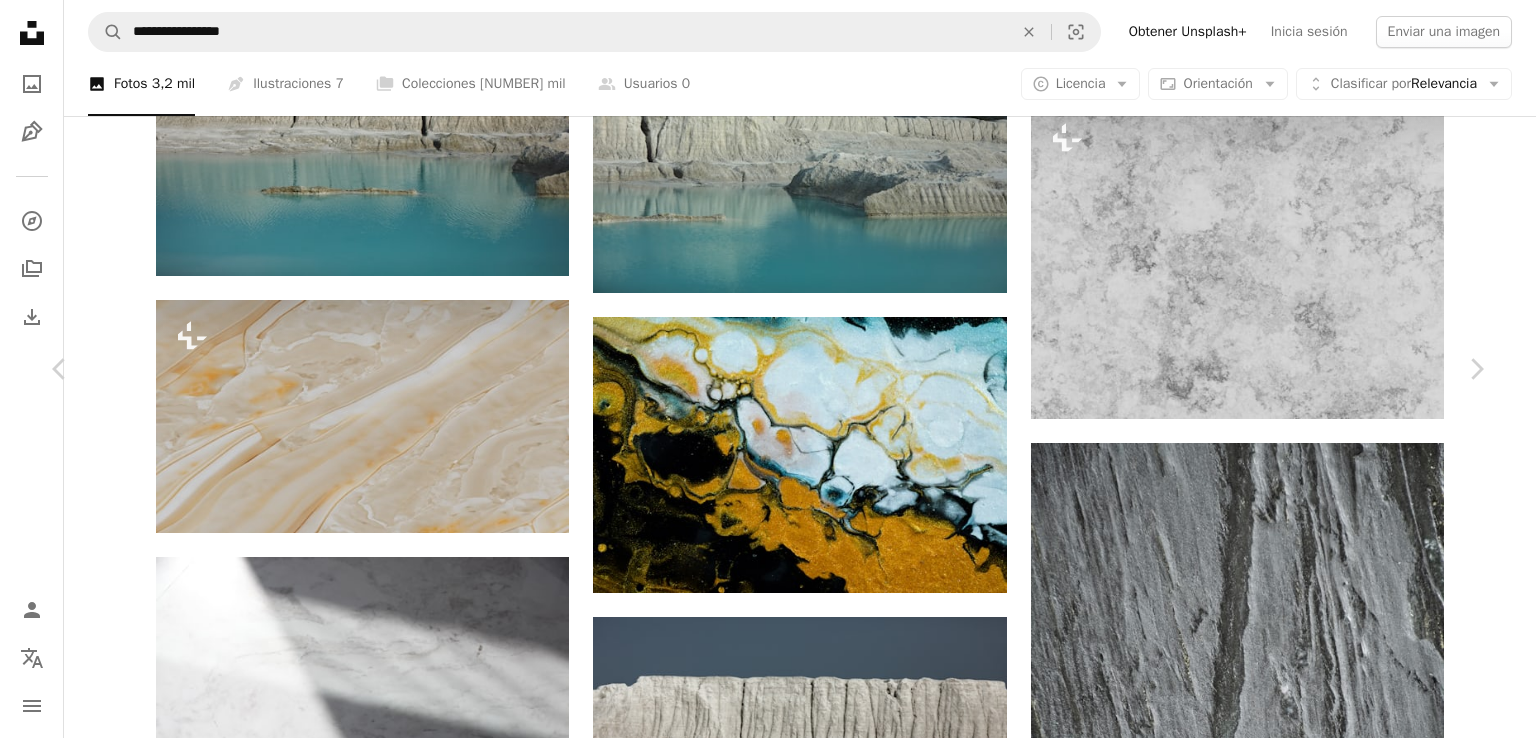 scroll, scrollTop: 500, scrollLeft: 0, axis: vertical 